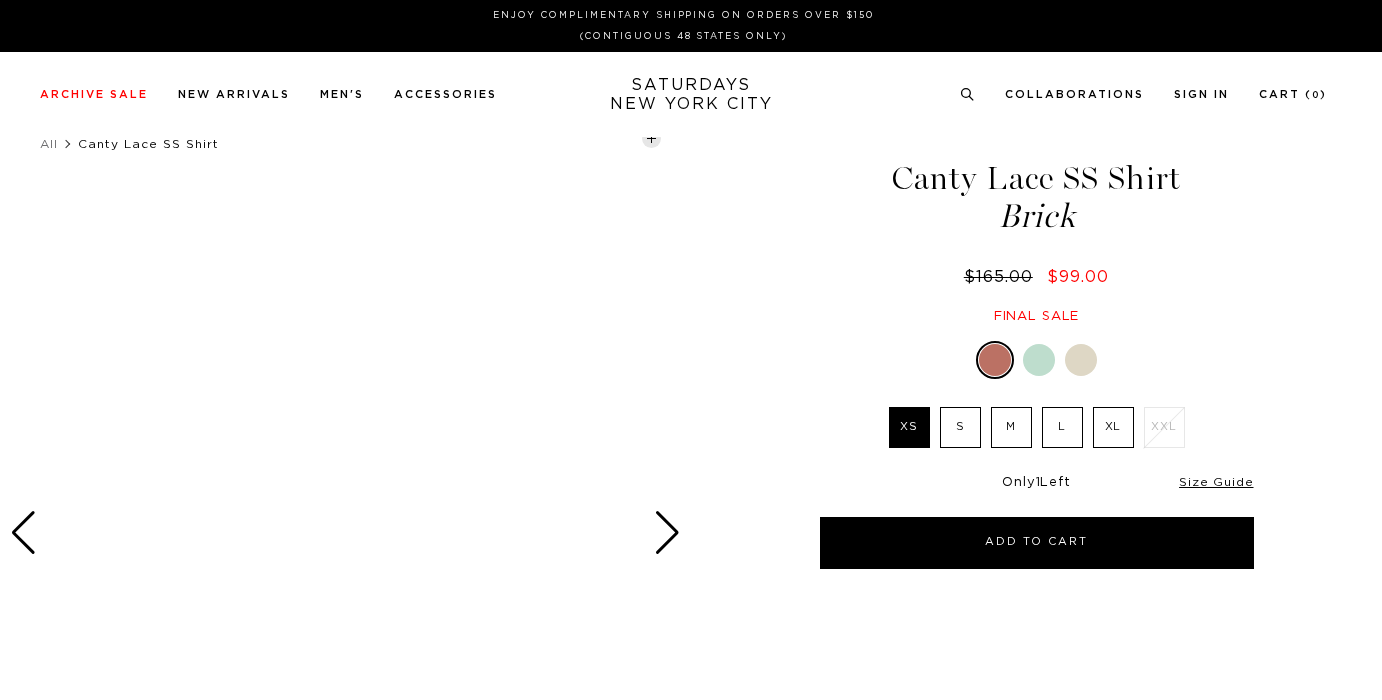 scroll, scrollTop: 0, scrollLeft: 0, axis: both 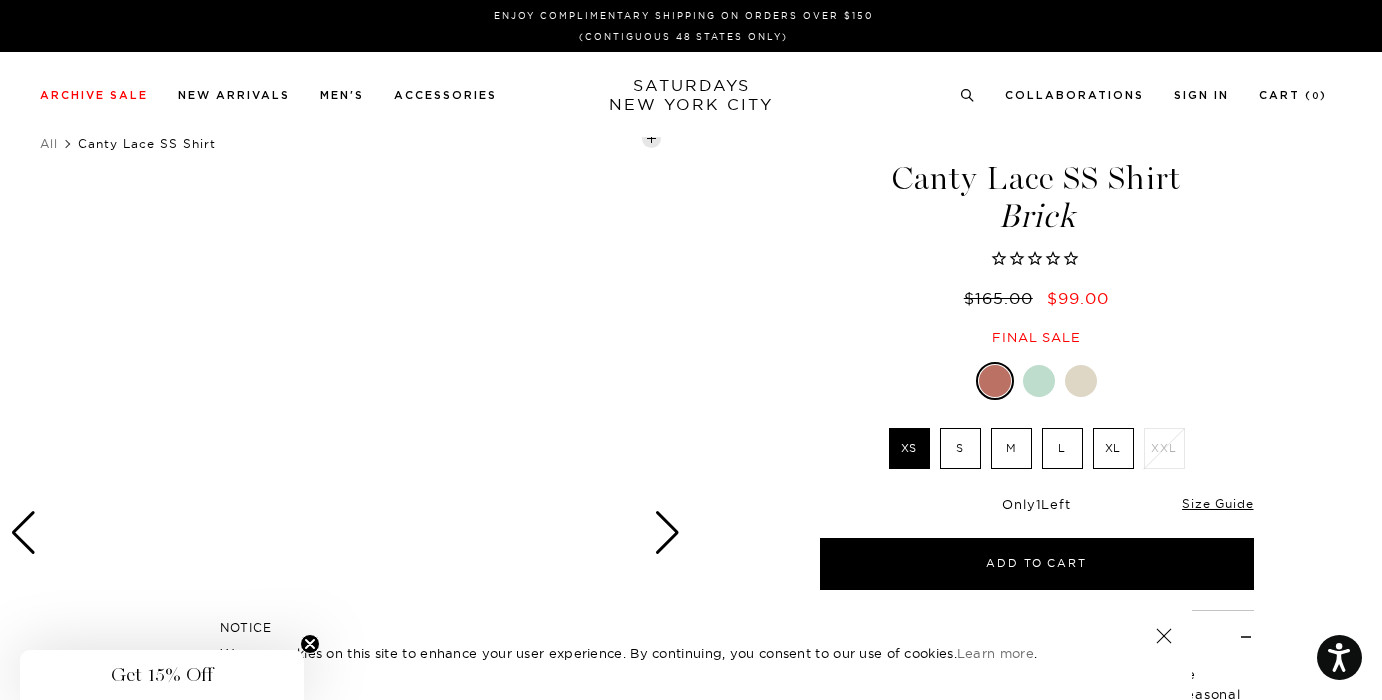 click on "L" at bounding box center [1062, 448] 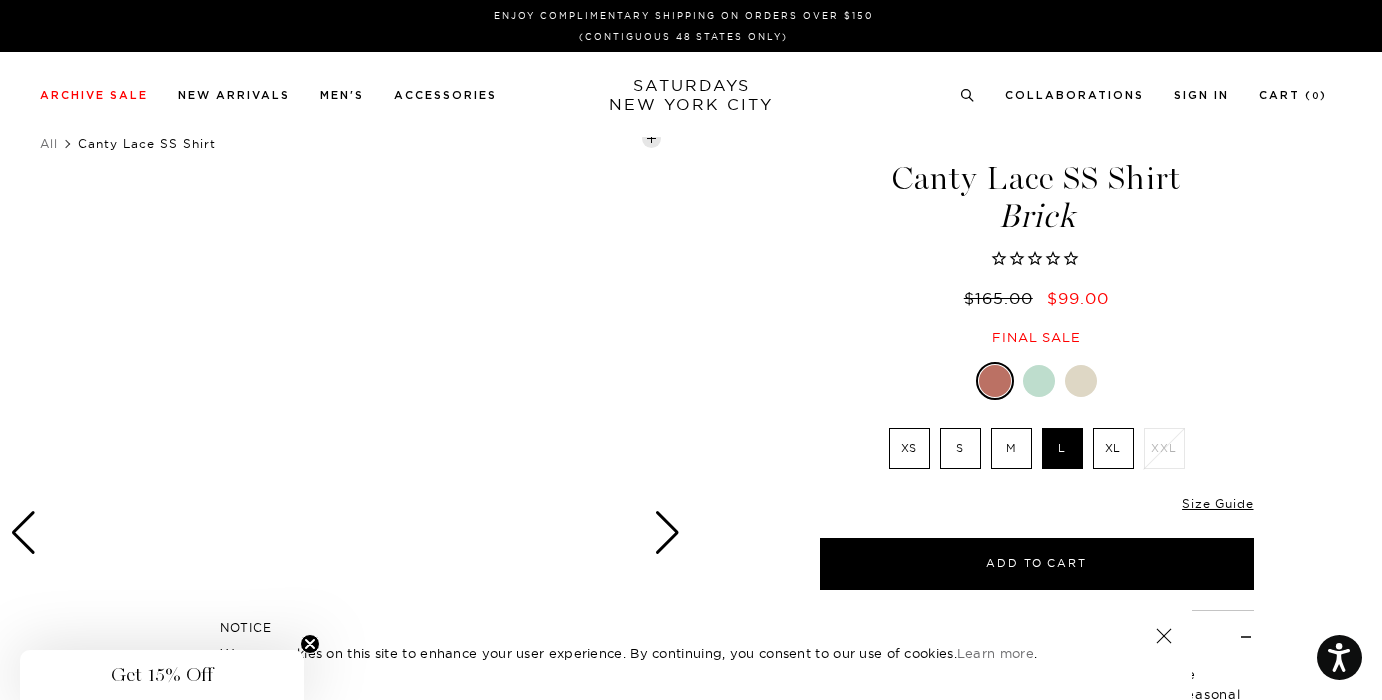 click at bounding box center [667, 533] 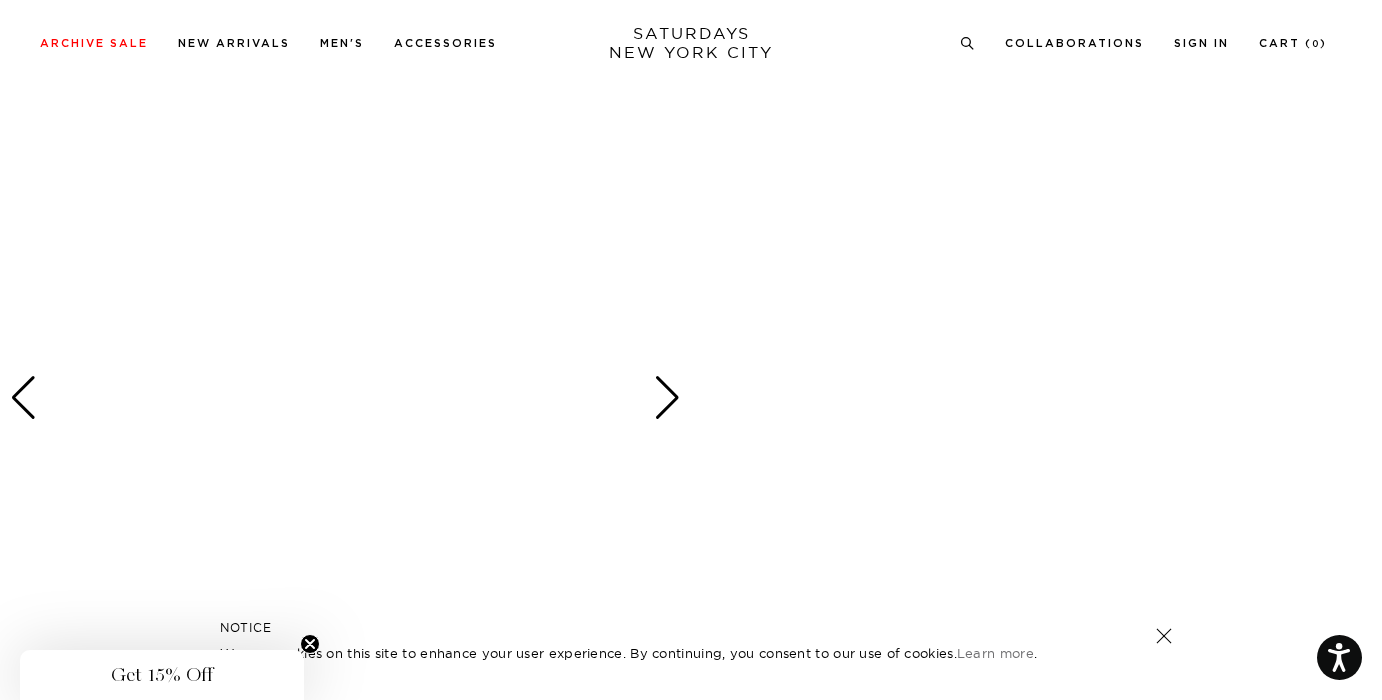 scroll, scrollTop: 1040, scrollLeft: 0, axis: vertical 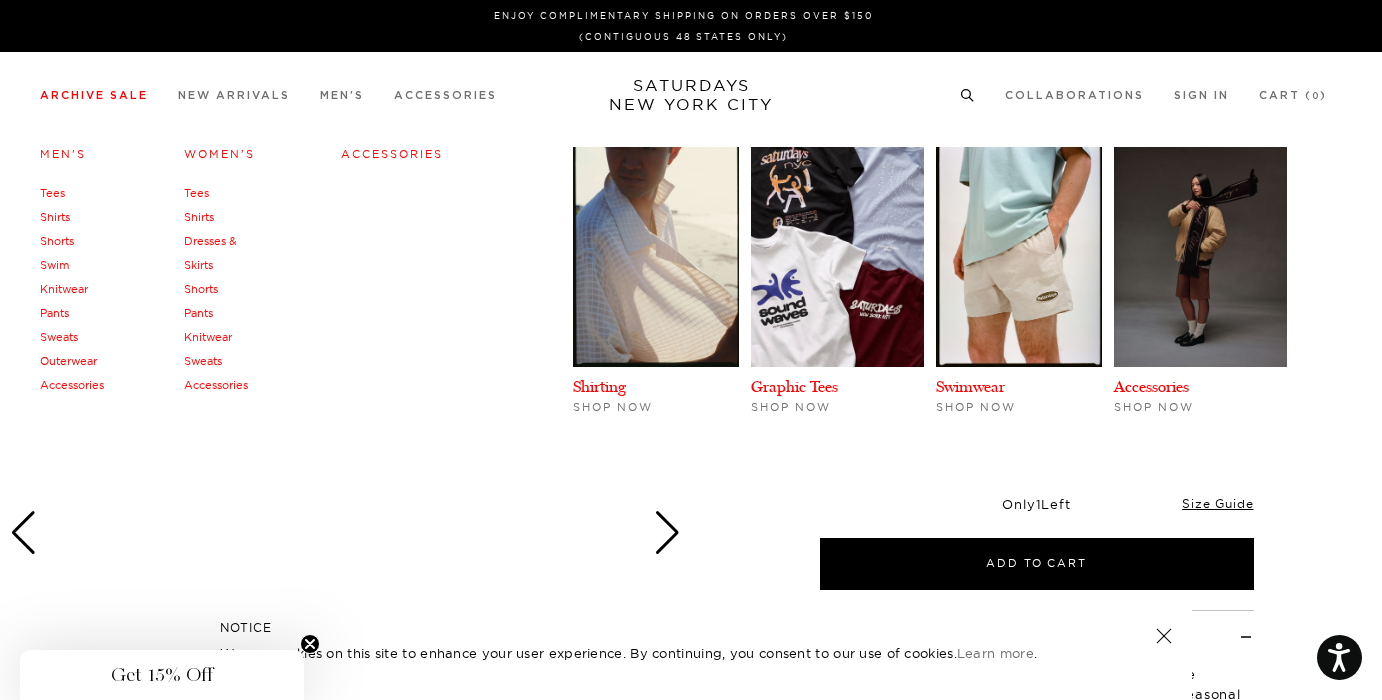click on "Archive Sale" at bounding box center (94, 95) 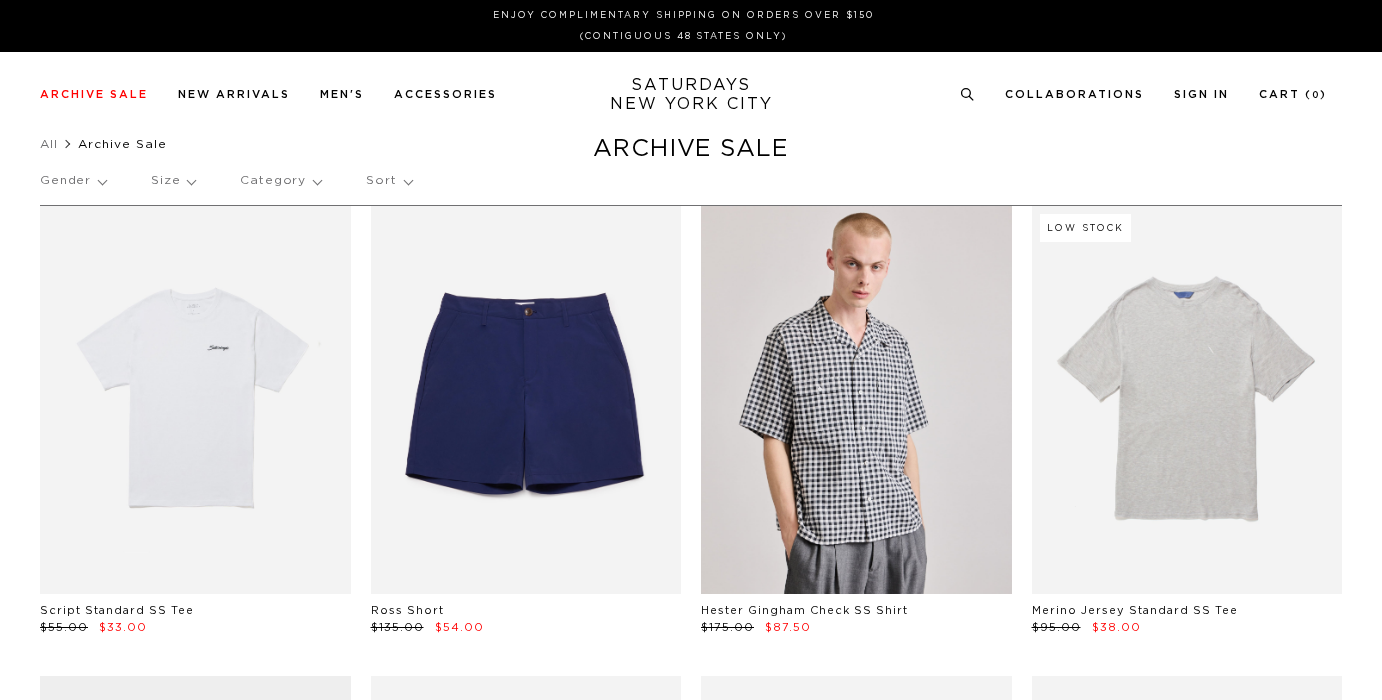 scroll, scrollTop: 0, scrollLeft: 0, axis: both 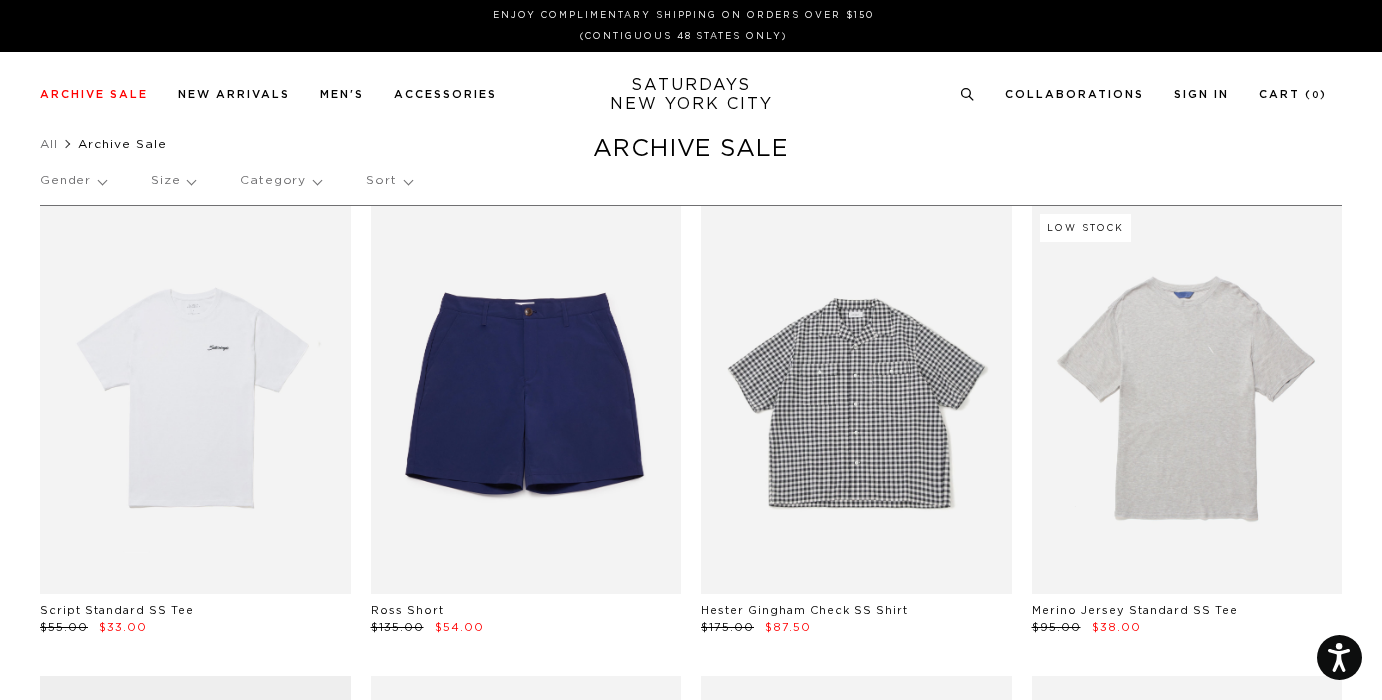 click at bounding box center [856, 400] 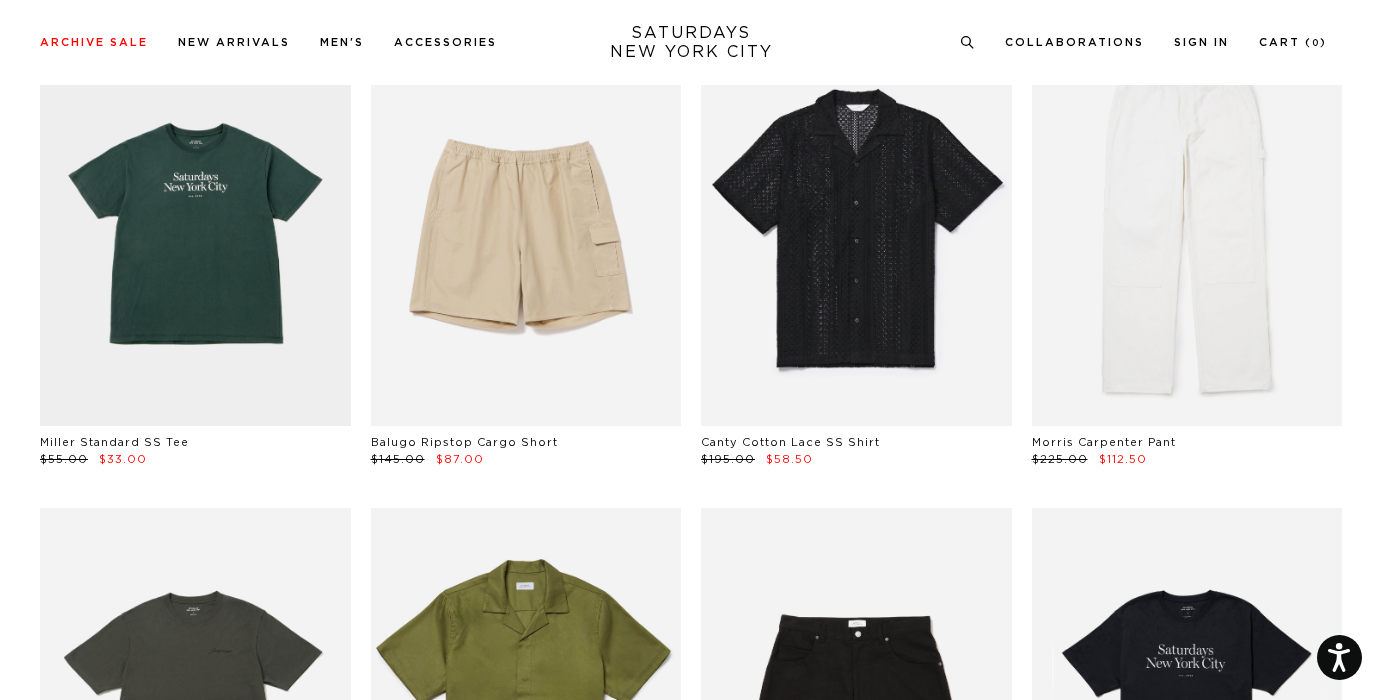 scroll, scrollTop: 640, scrollLeft: 0, axis: vertical 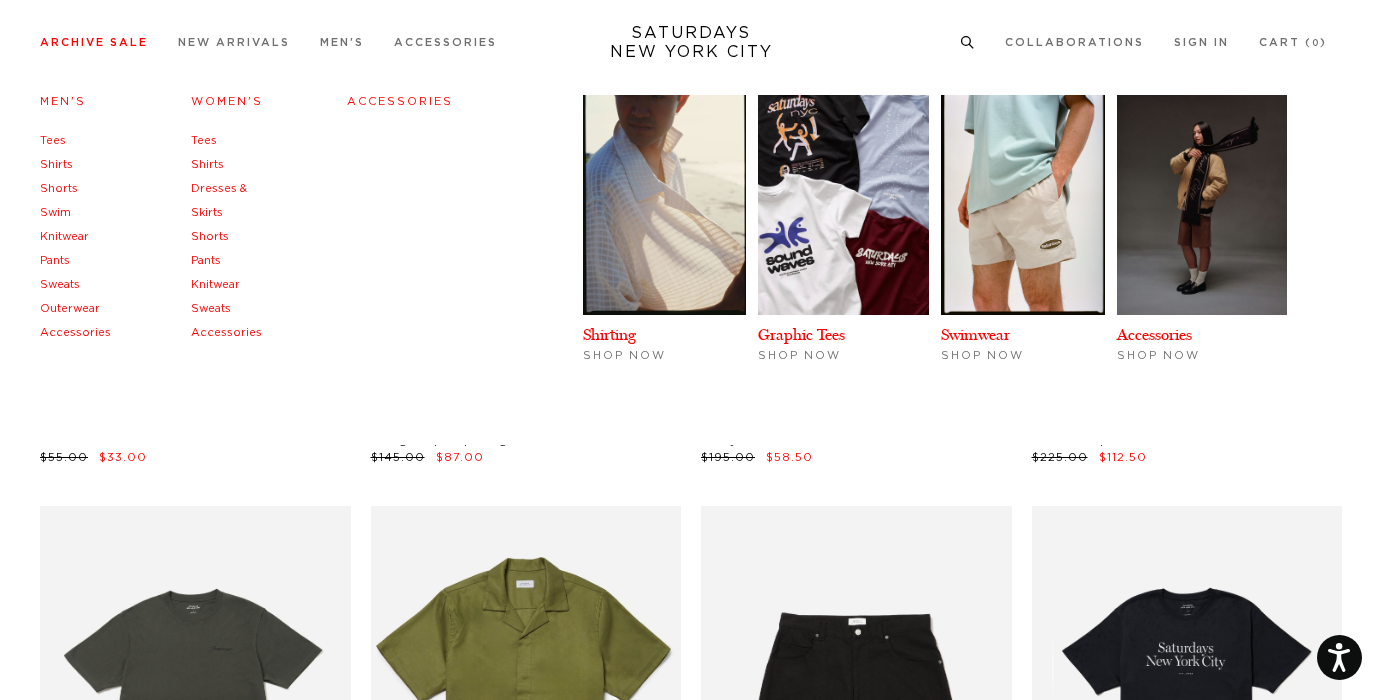 click on "Shirts" at bounding box center [56, 164] 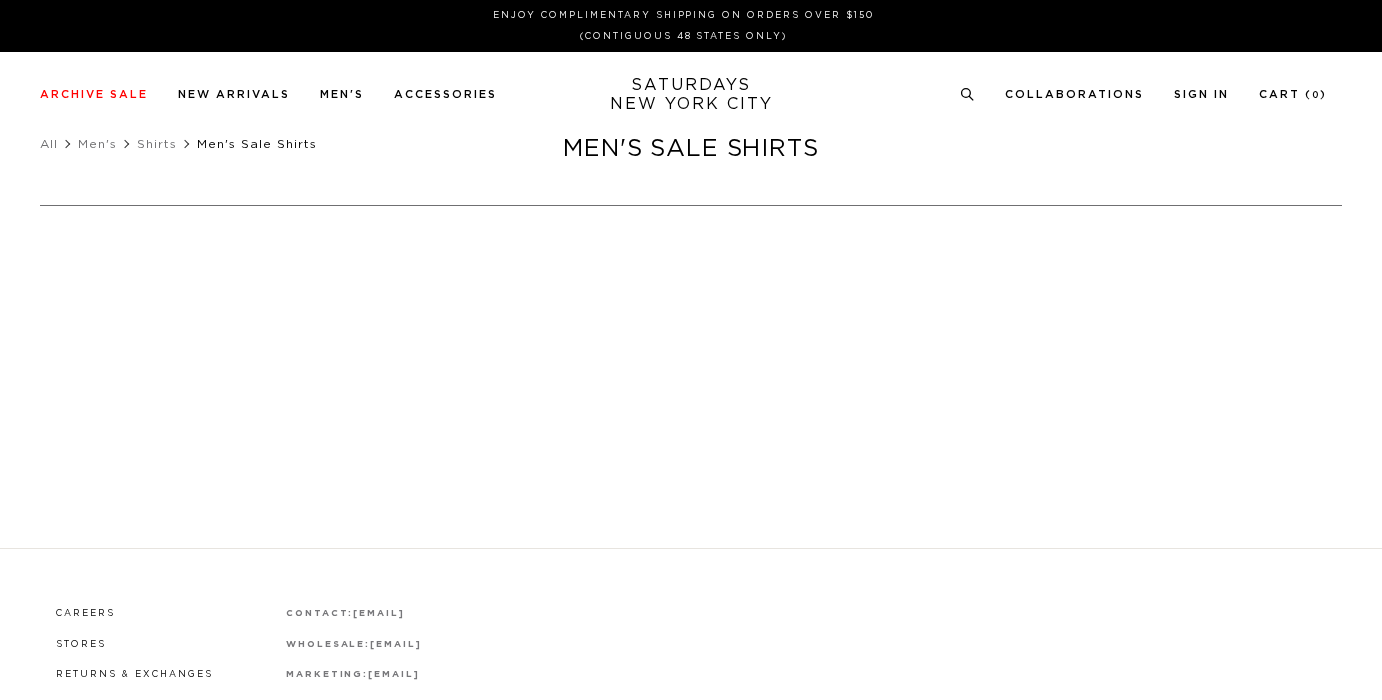 scroll, scrollTop: 0, scrollLeft: 0, axis: both 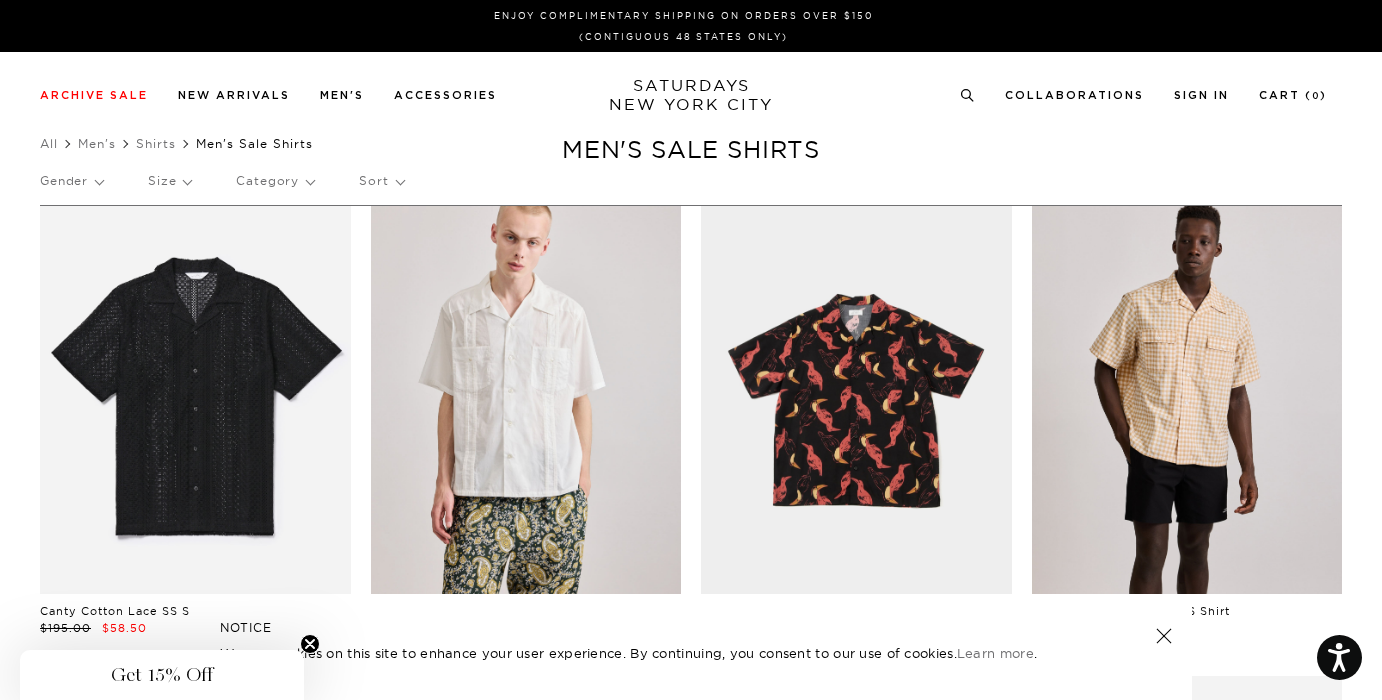 click on "Size" at bounding box center [169, 181] 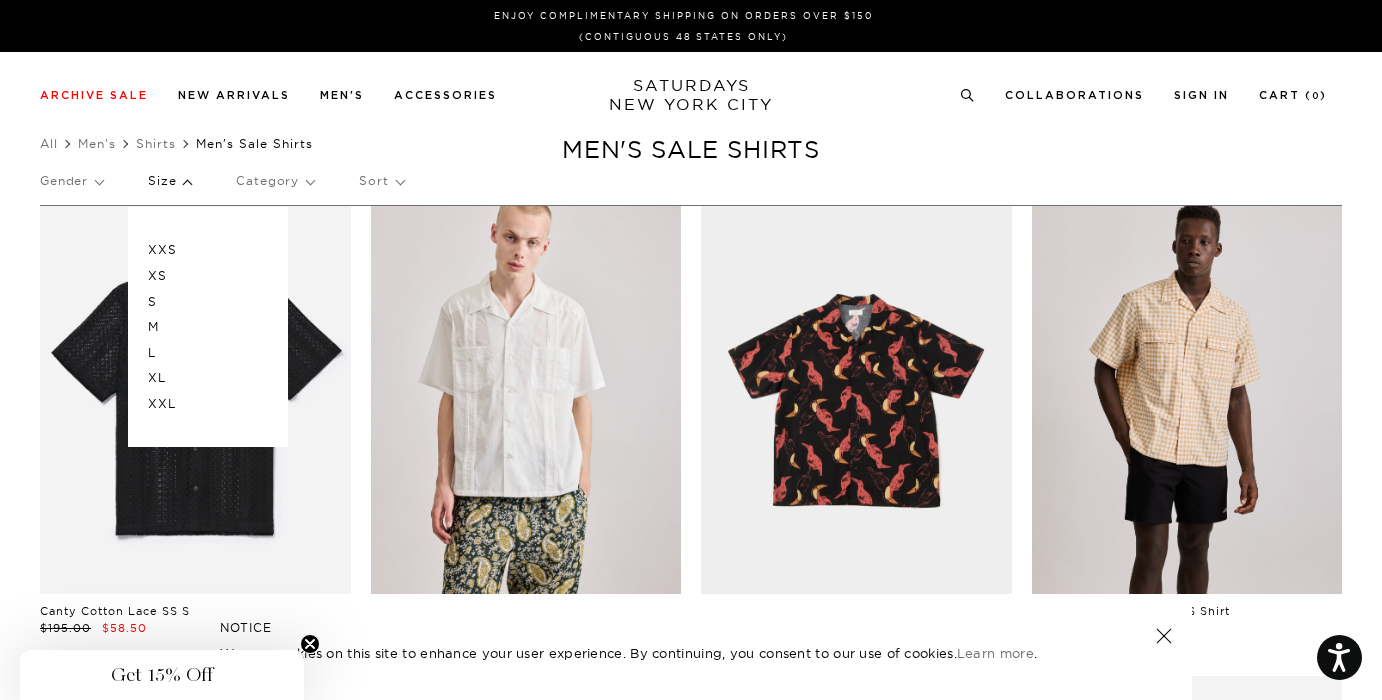 click on "L" at bounding box center [208, 353] 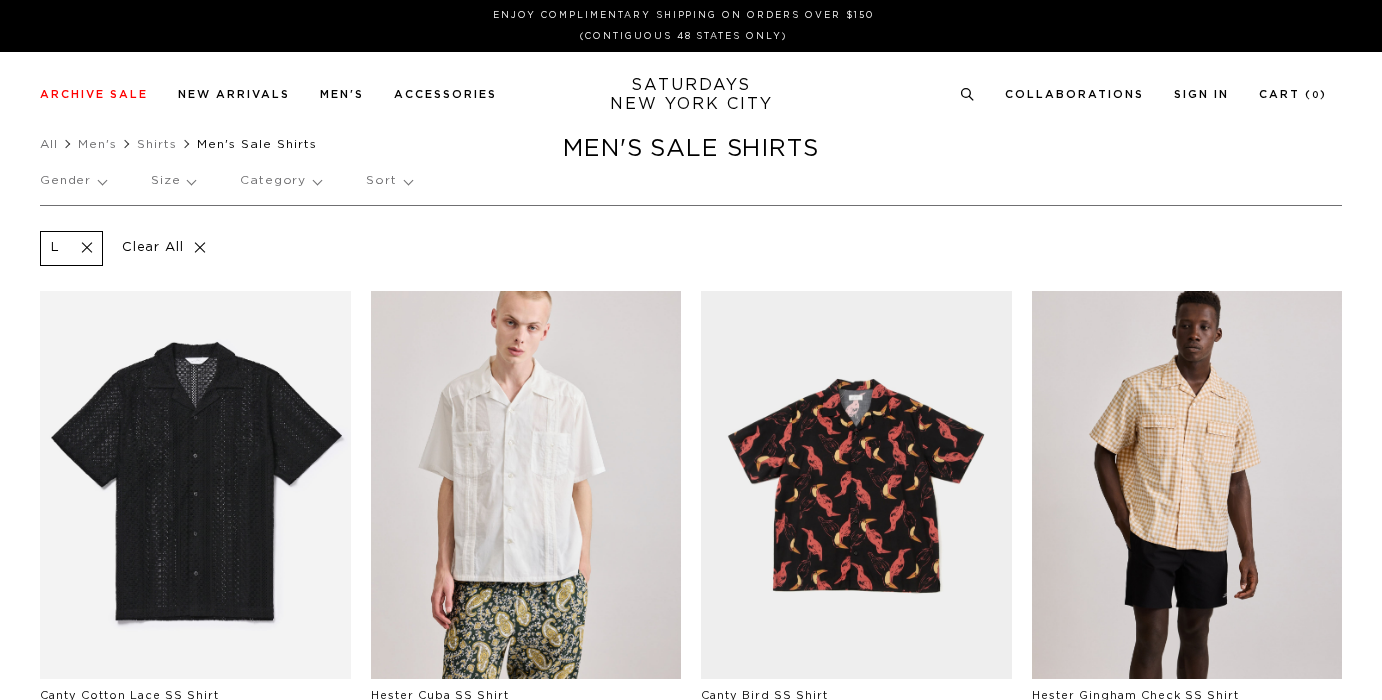 scroll, scrollTop: 0, scrollLeft: 0, axis: both 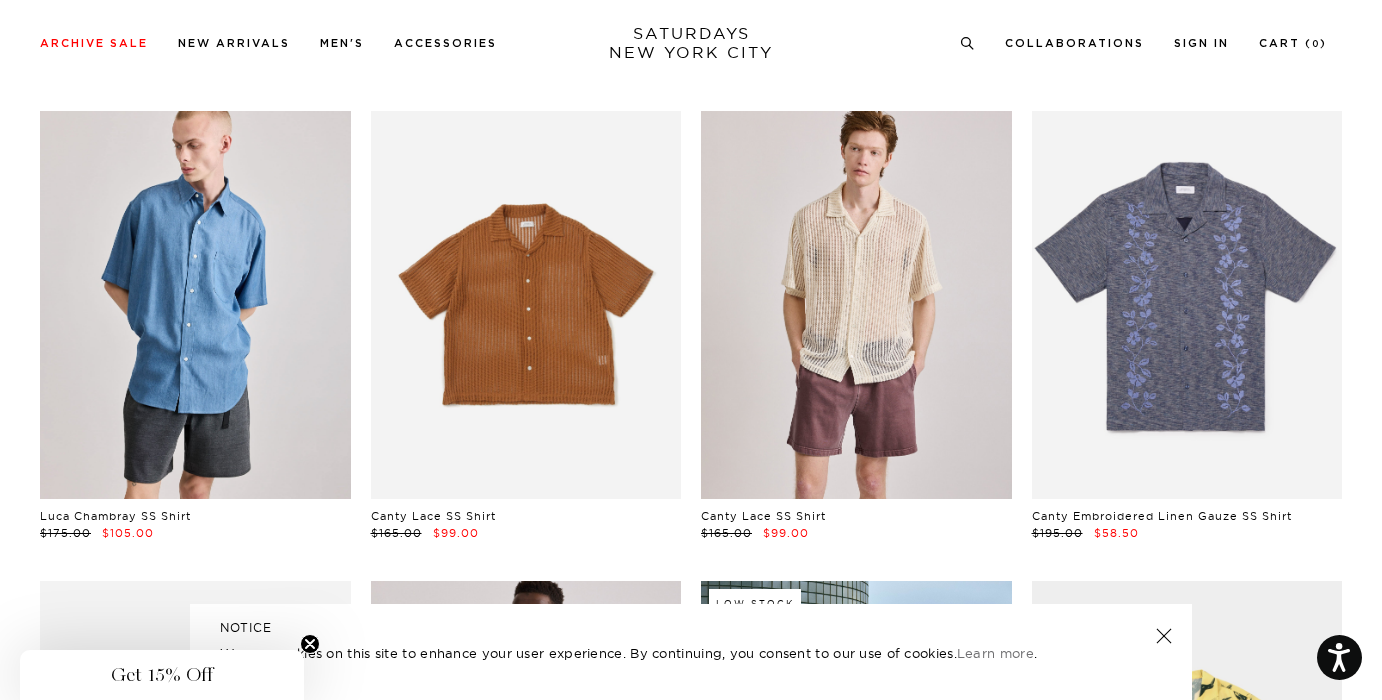 click at bounding box center (526, 305) 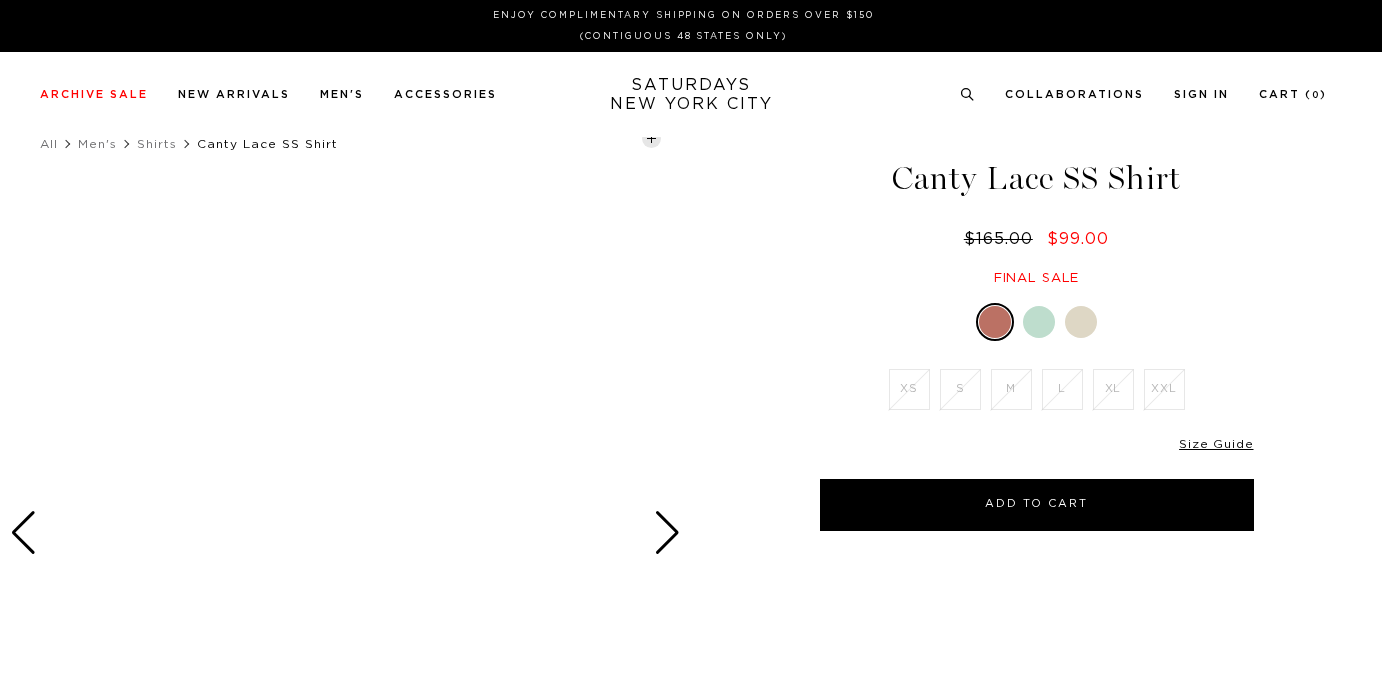 scroll, scrollTop: 0, scrollLeft: 0, axis: both 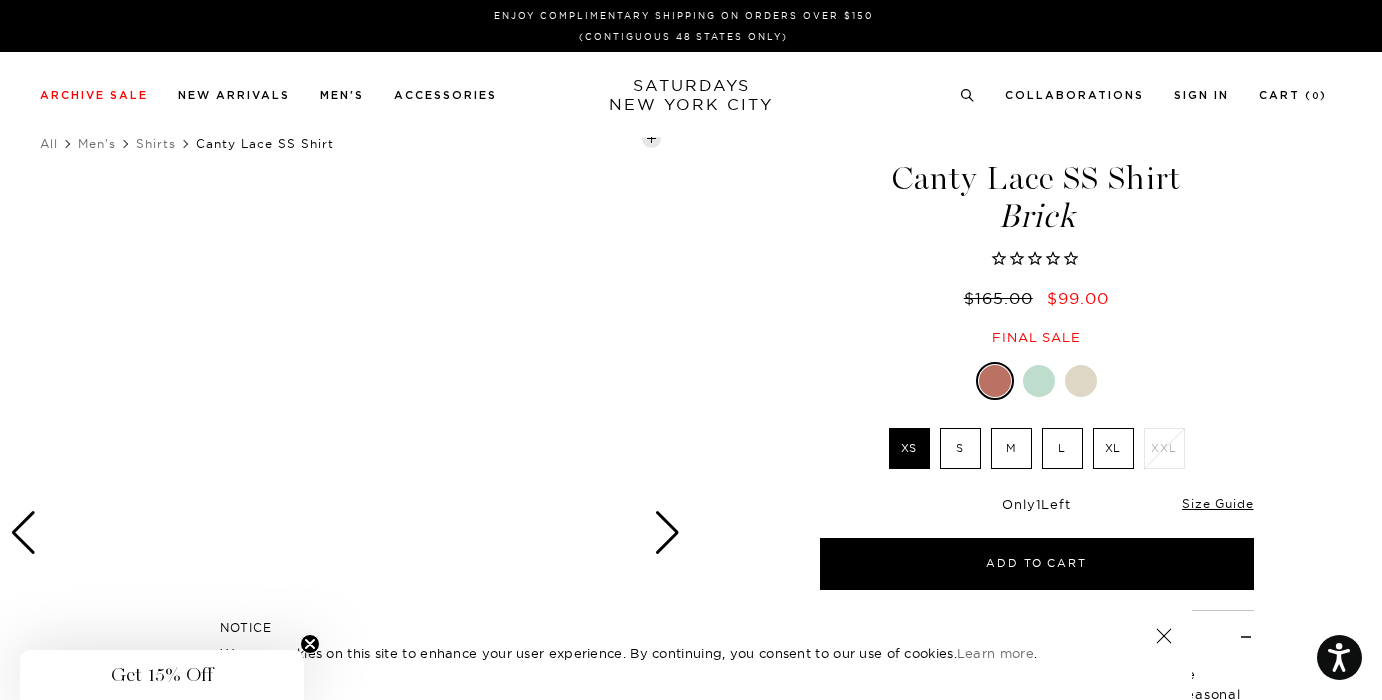 click at bounding box center (667, 533) 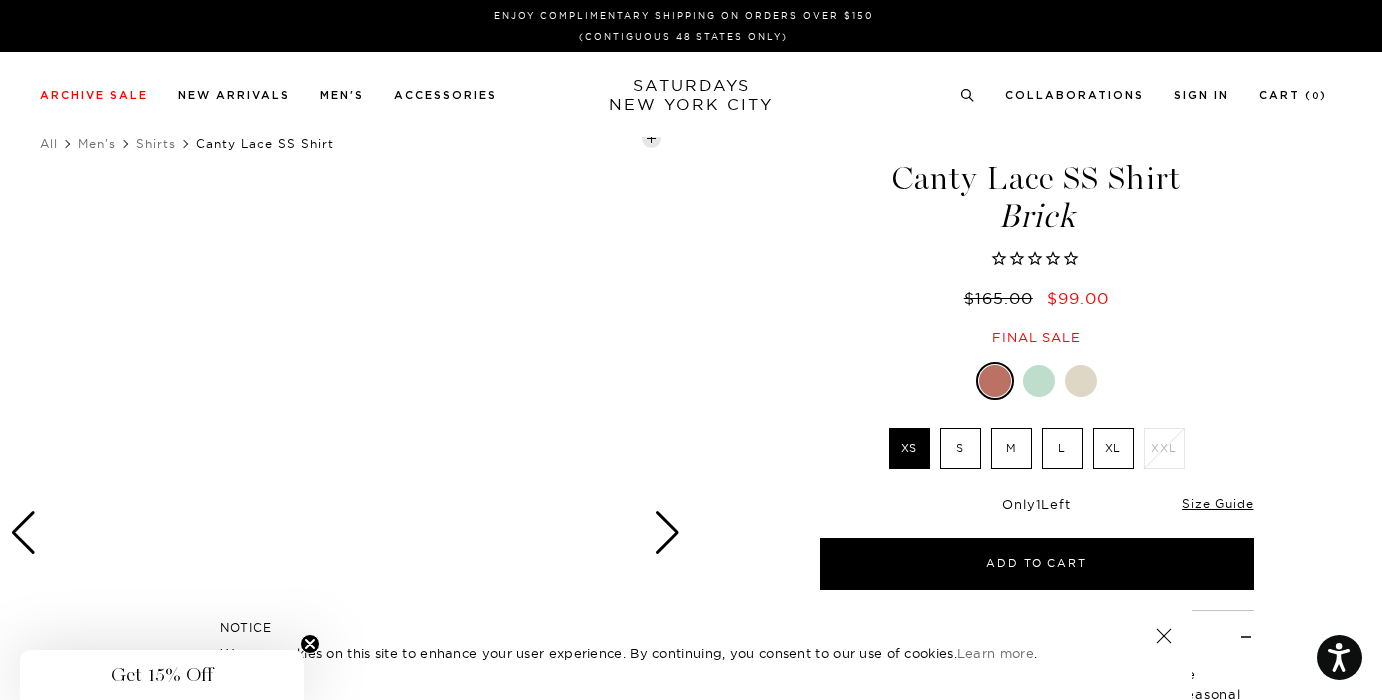 click 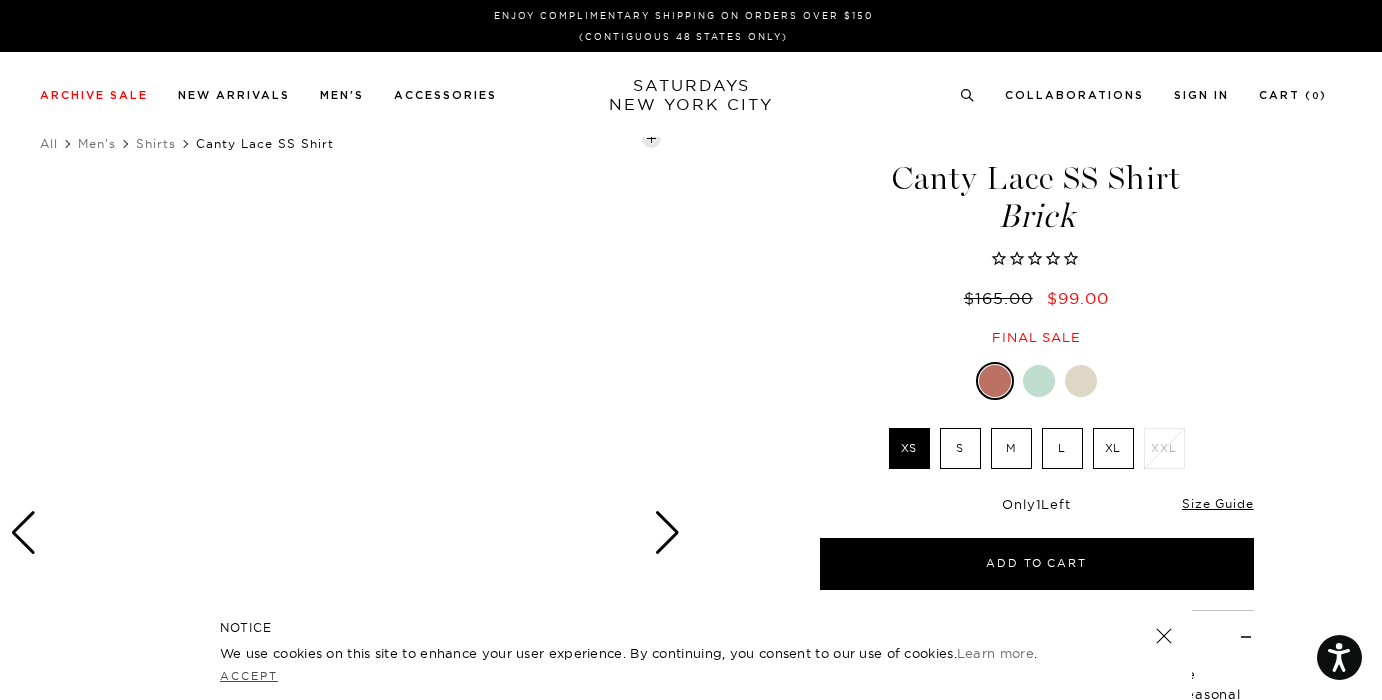 click on "Accept" at bounding box center [249, 676] 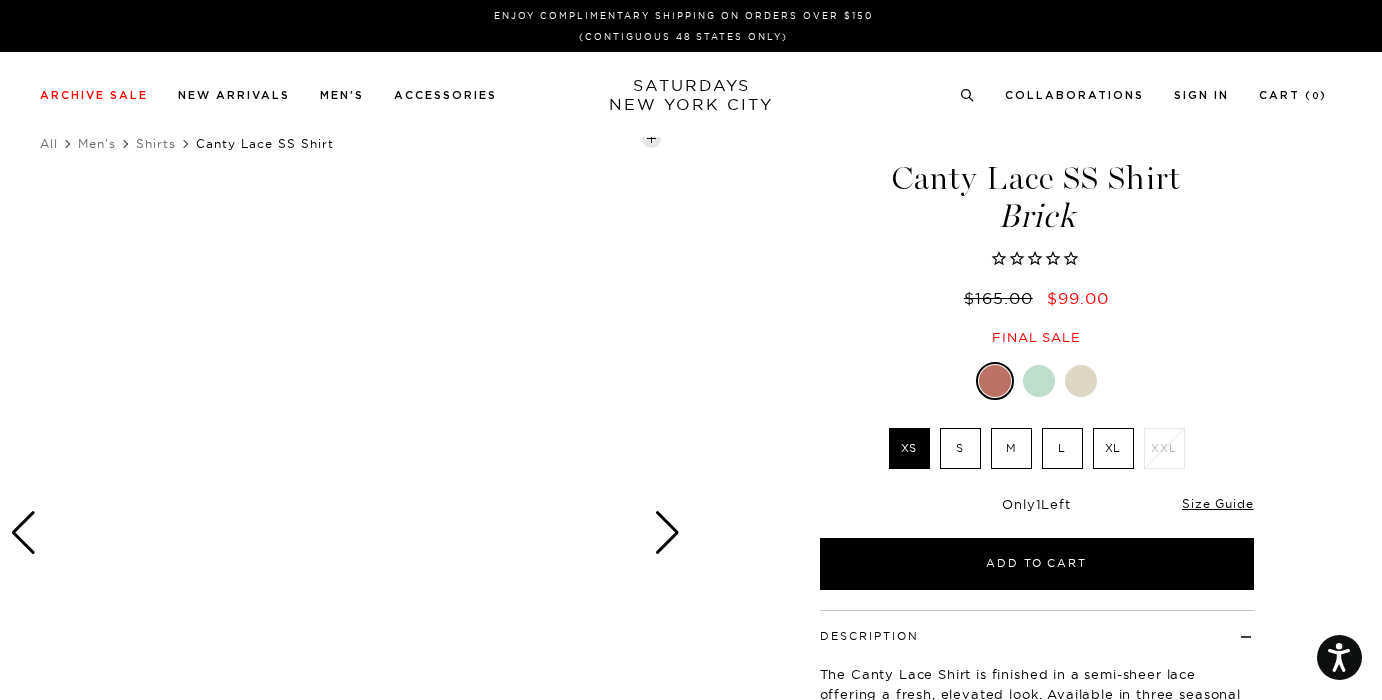 click on "L" at bounding box center [1062, 448] 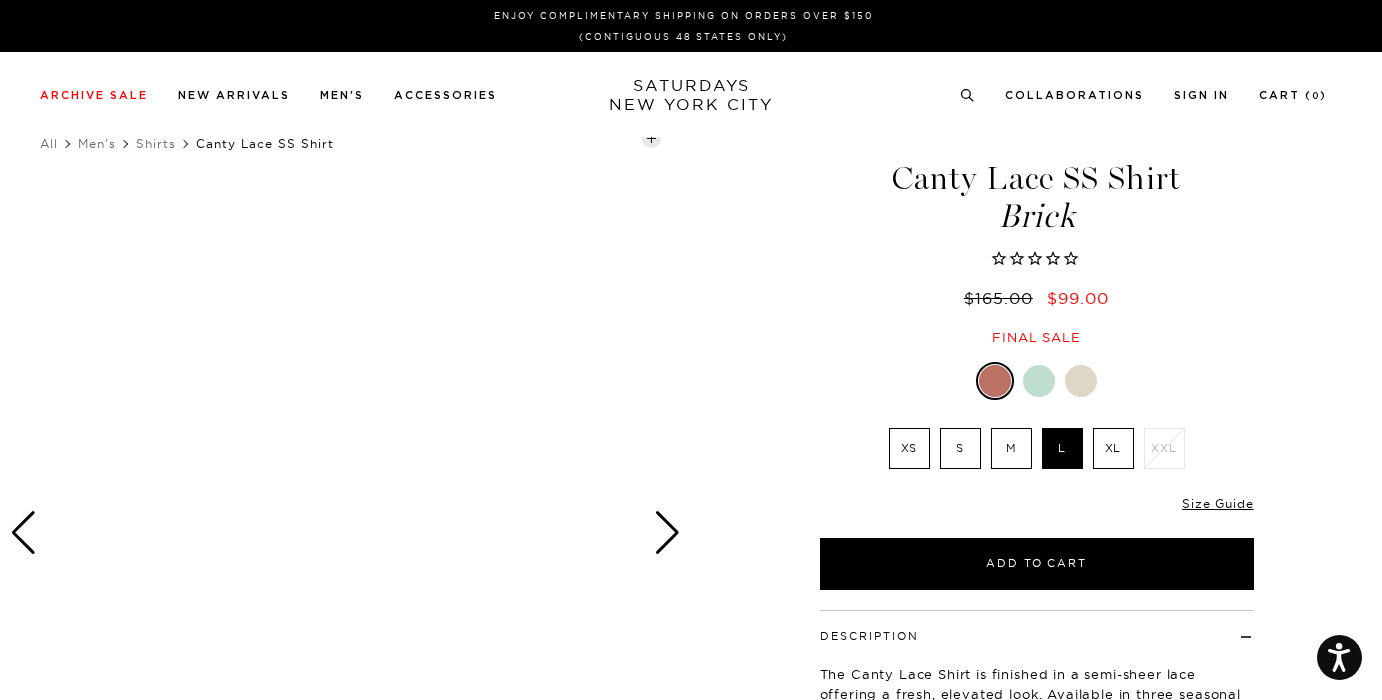 click at bounding box center [1039, 381] 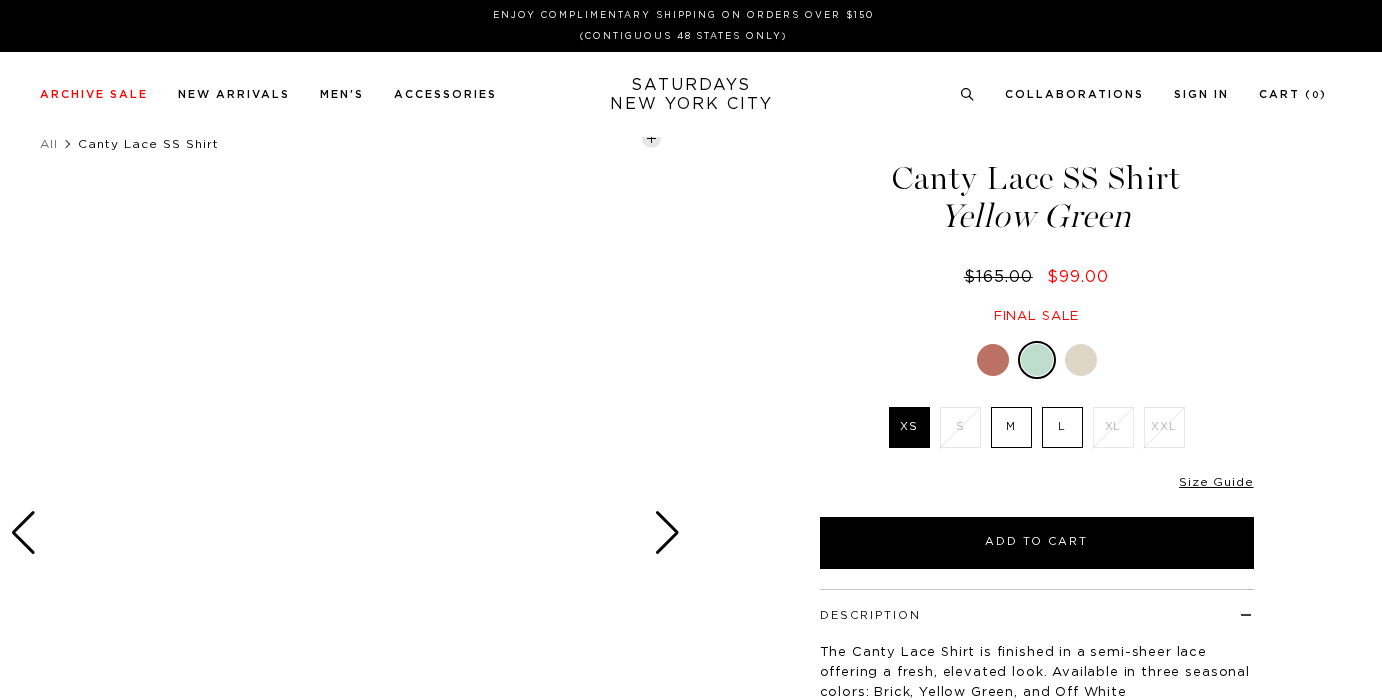 scroll, scrollTop: 0, scrollLeft: 0, axis: both 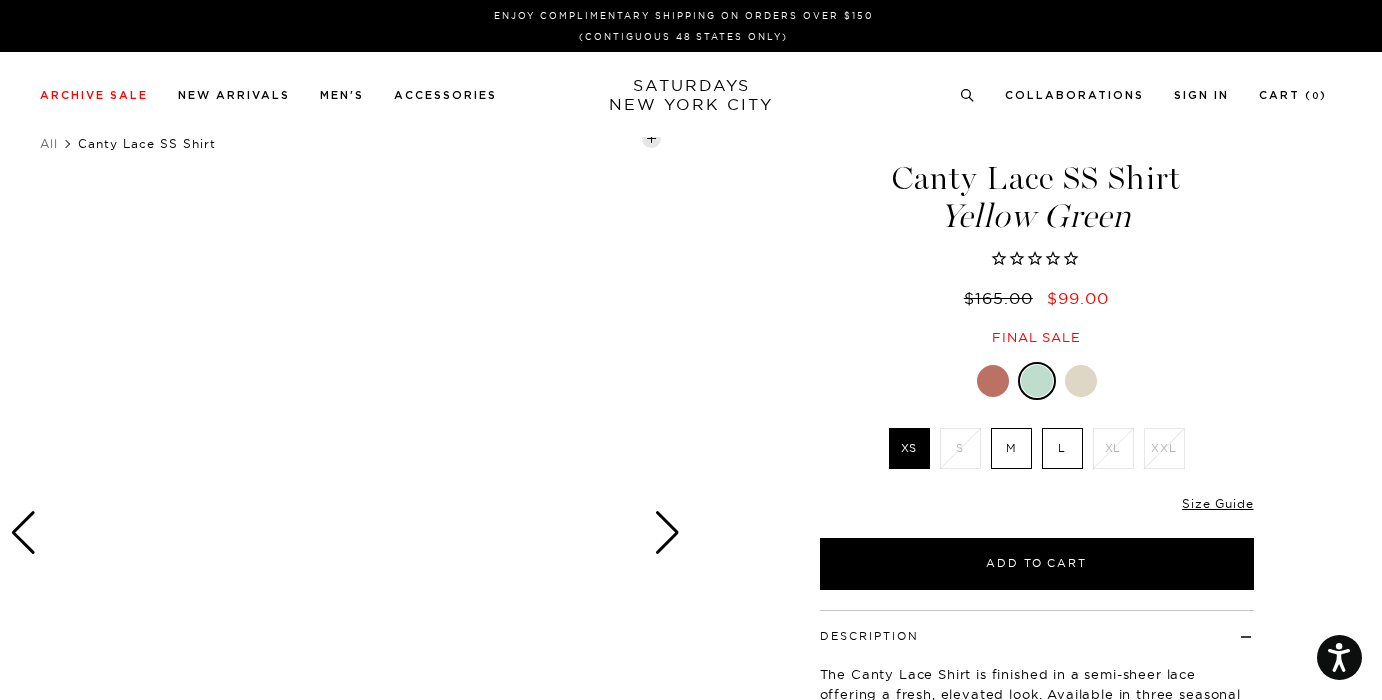 click at bounding box center [1081, 381] 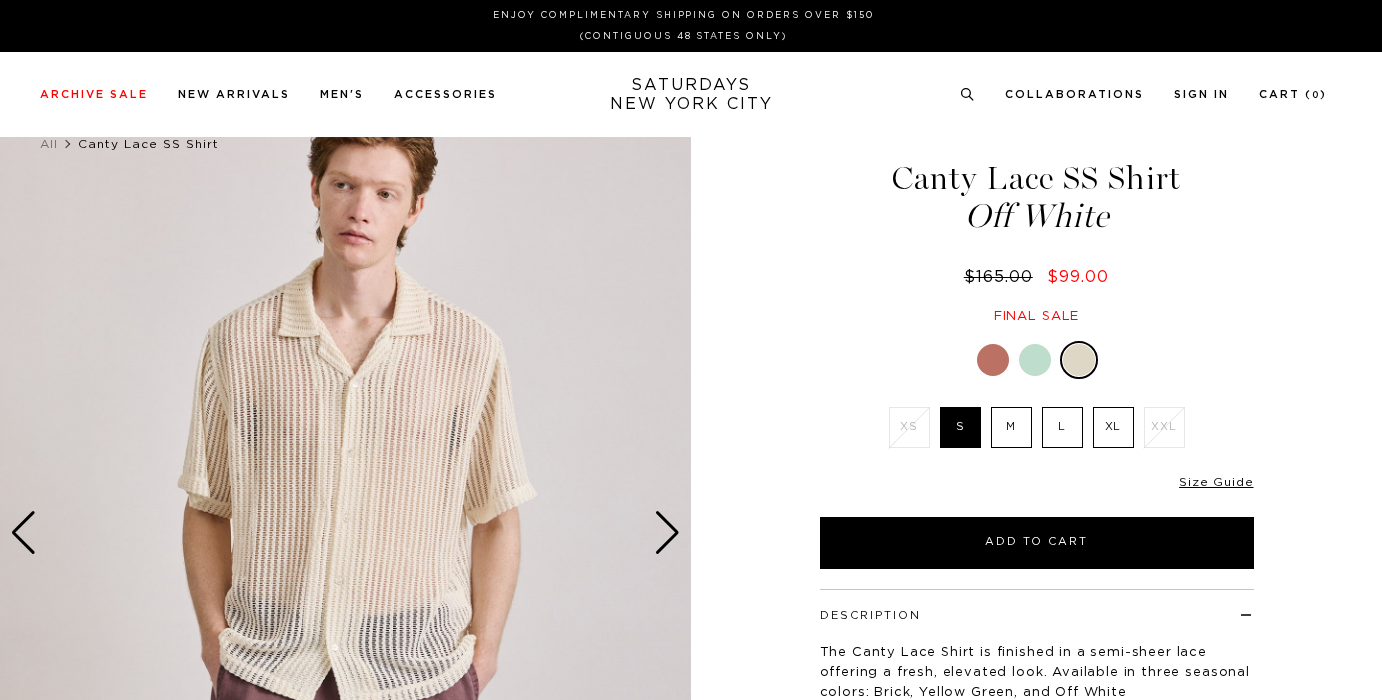 scroll, scrollTop: 0, scrollLeft: 0, axis: both 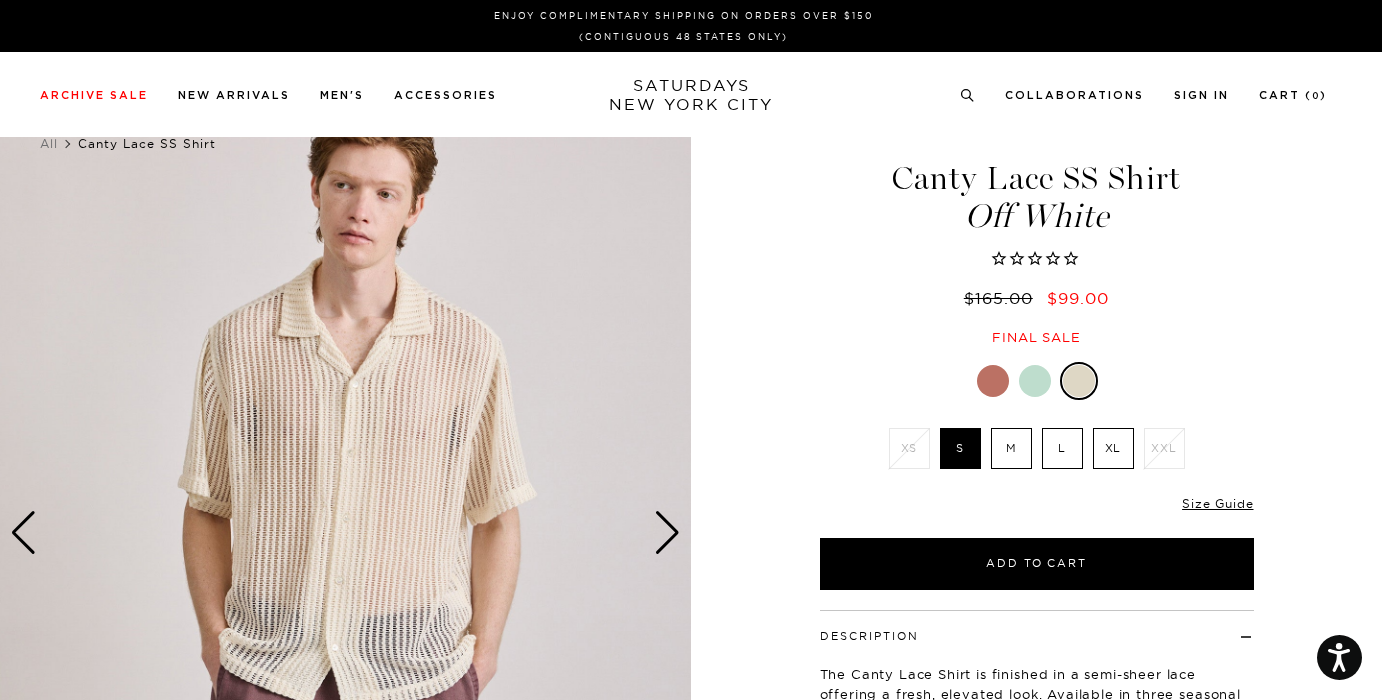 click at bounding box center [993, 381] 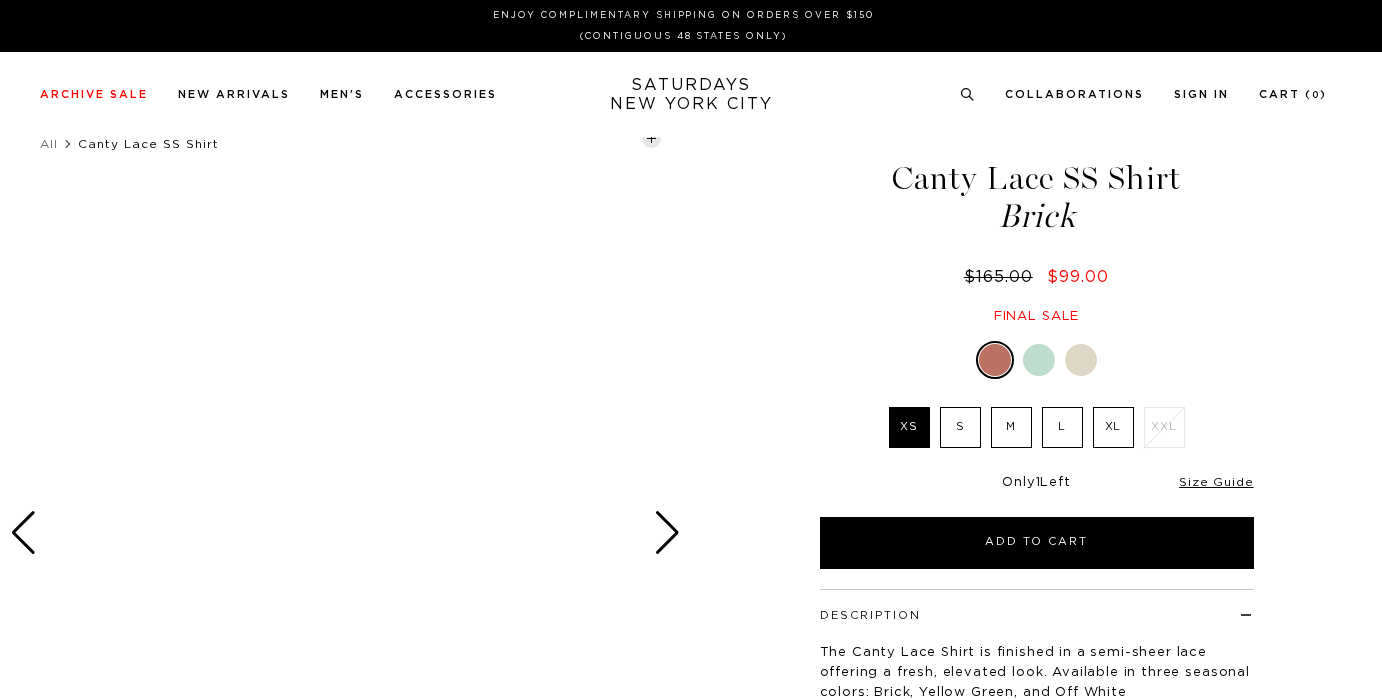 scroll, scrollTop: 0, scrollLeft: 0, axis: both 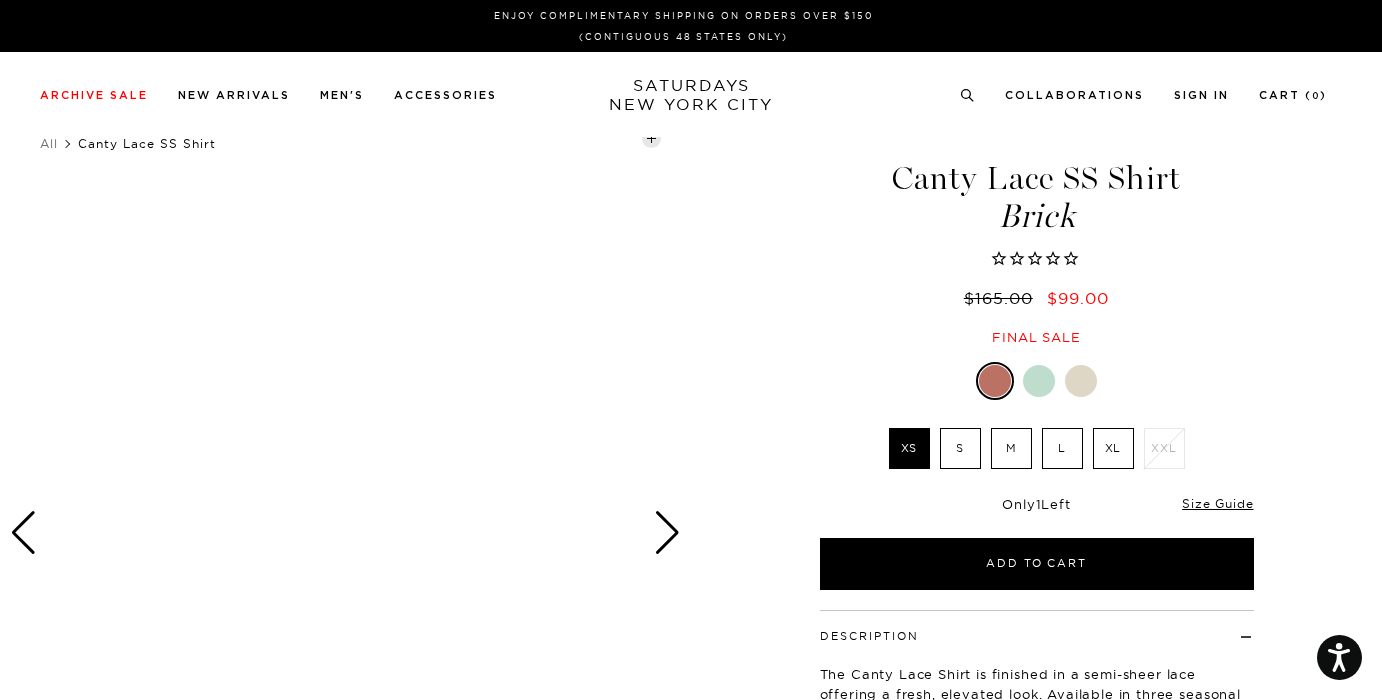 click at bounding box center [1081, 381] 